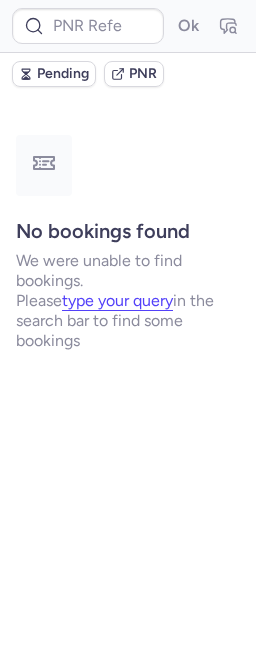 scroll, scrollTop: 0, scrollLeft: 0, axis: both 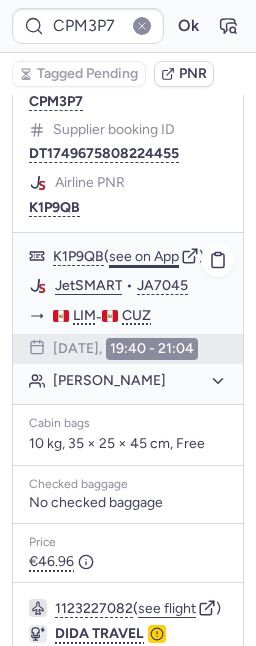click on "see on App" 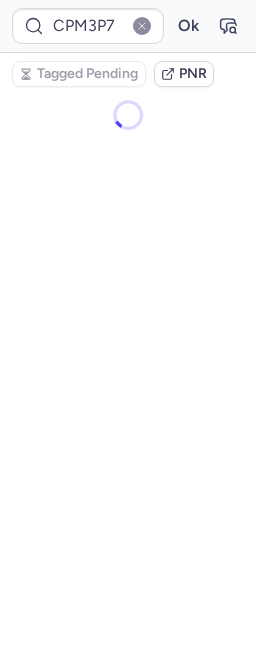 scroll, scrollTop: 0, scrollLeft: 0, axis: both 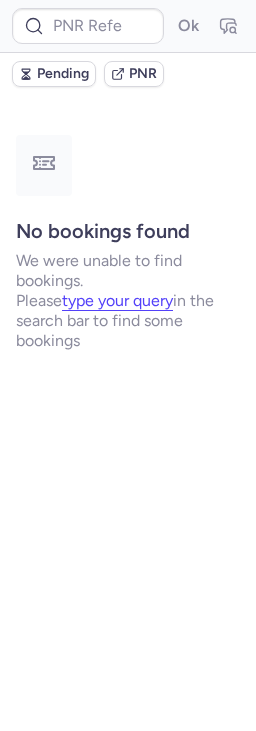 type on "CPIJP3" 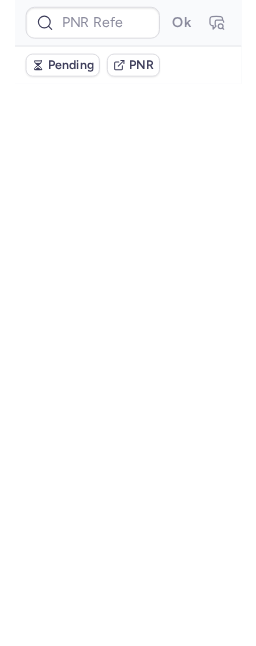 scroll, scrollTop: 0, scrollLeft: 0, axis: both 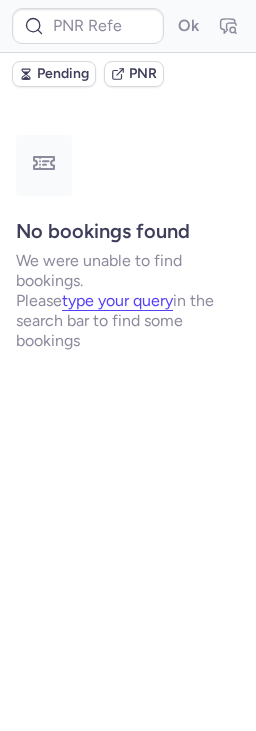 type on "CPIJP3" 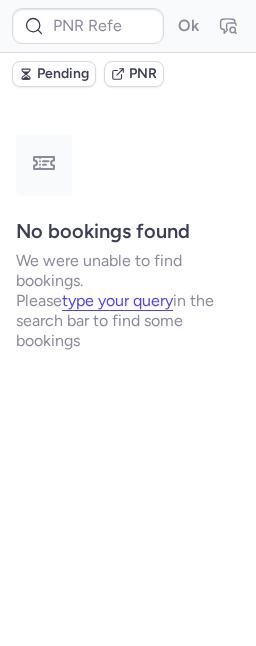 type on "CPIHHQ" 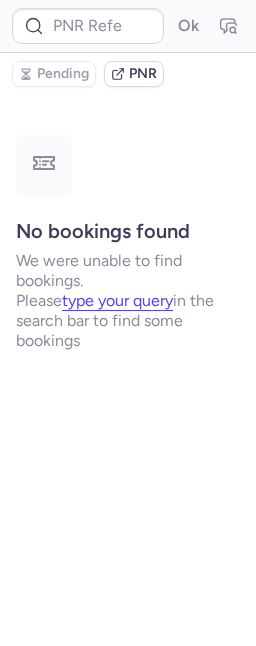 type on "CPPGOS" 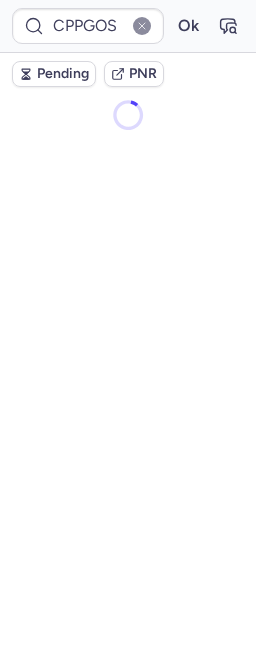scroll, scrollTop: 0, scrollLeft: 0, axis: both 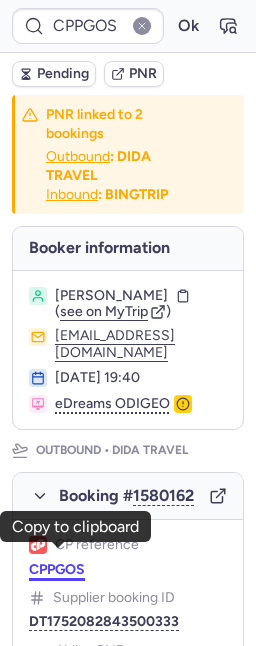 click on "CPPGOS" at bounding box center [57, 570] 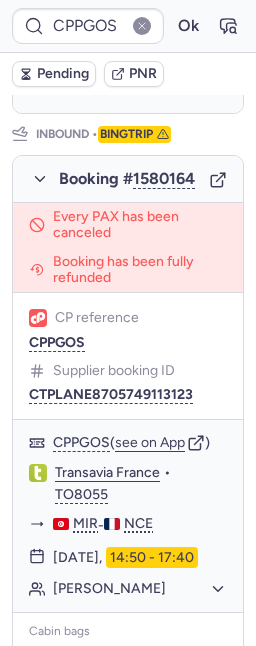 scroll, scrollTop: 1515, scrollLeft: 0, axis: vertical 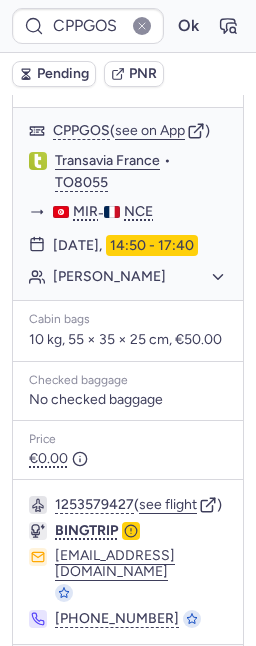 type on "CPKANQ" 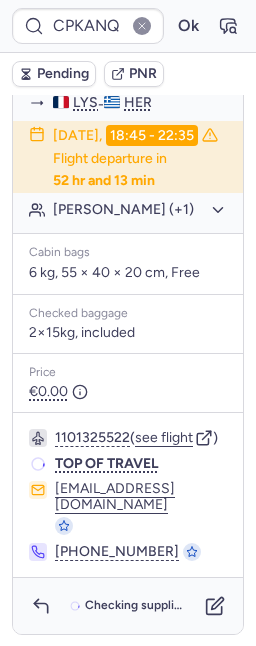 scroll, scrollTop: 491, scrollLeft: 0, axis: vertical 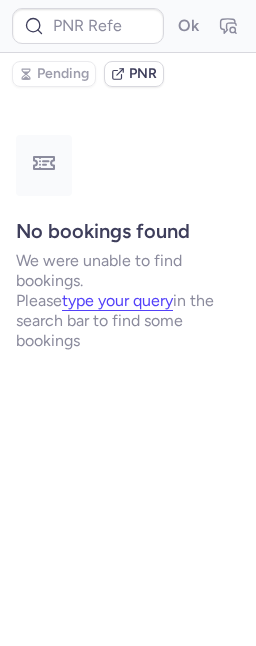 type on "CPQLHO" 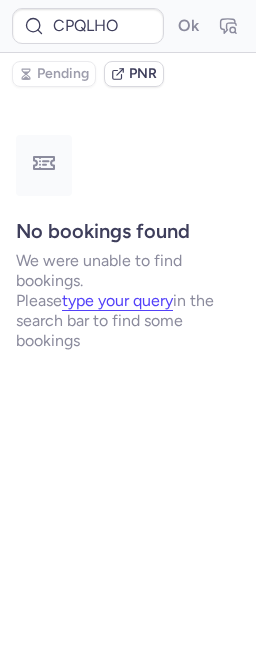 scroll, scrollTop: 0, scrollLeft: 0, axis: both 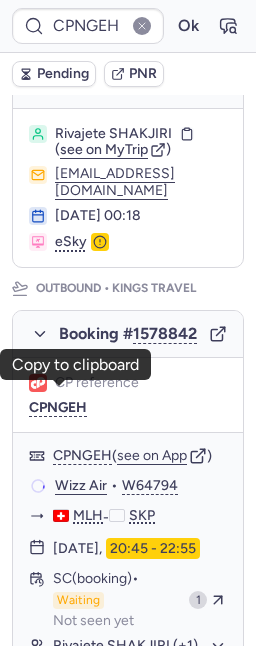 click on "CPNGEH" at bounding box center (58, 408) 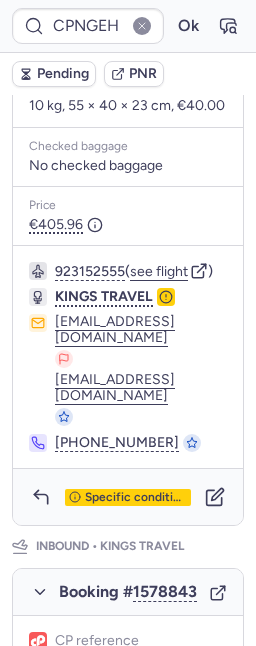 scroll, scrollTop: 341, scrollLeft: 0, axis: vertical 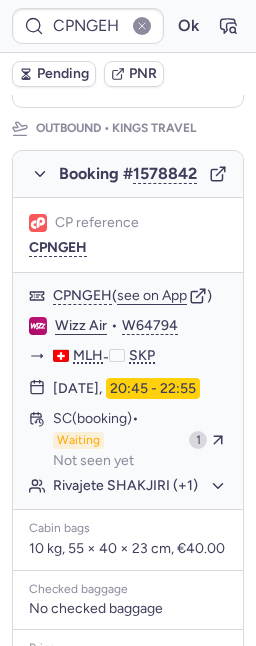type on "7347866" 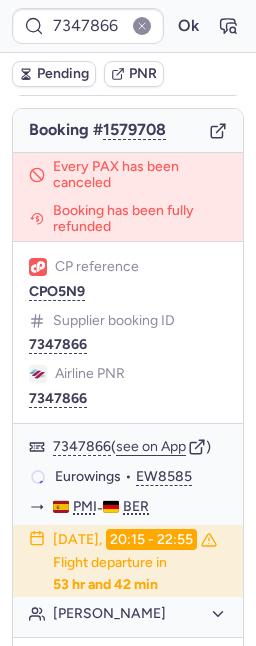 scroll, scrollTop: 191, scrollLeft: 0, axis: vertical 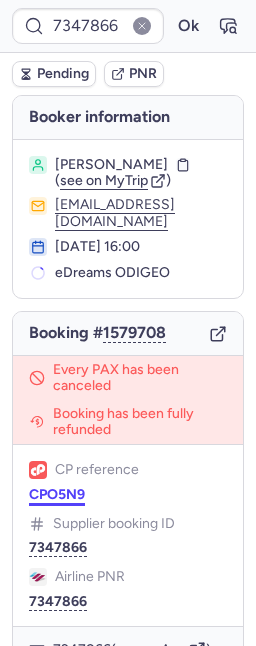 click on "CPO5N9" at bounding box center (57, 495) 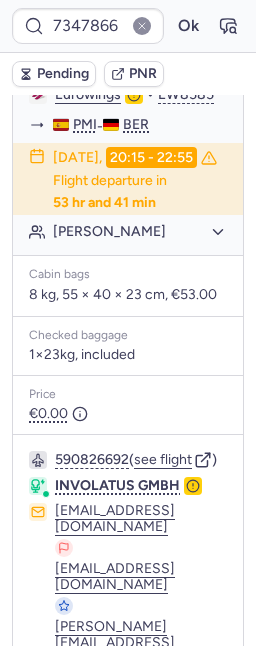 scroll, scrollTop: 592, scrollLeft: 0, axis: vertical 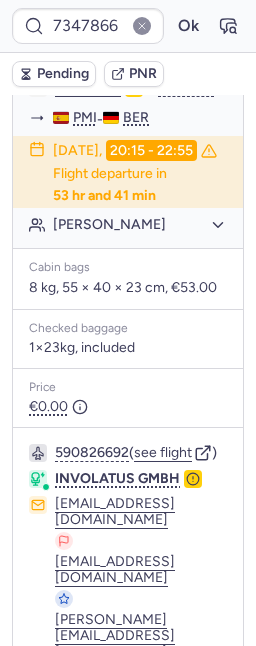 type on "1943184864127893504" 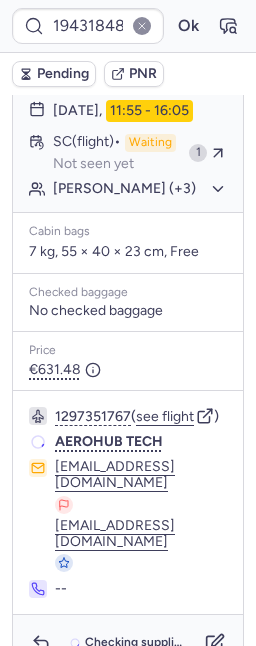 scroll, scrollTop: 485, scrollLeft: 0, axis: vertical 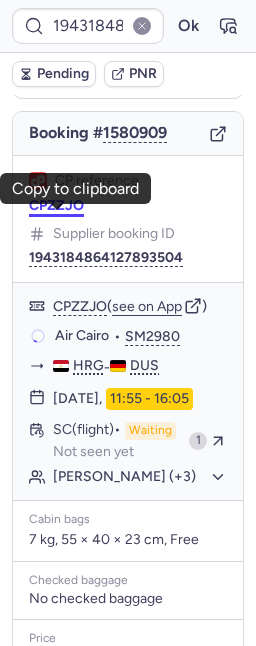 click on "CPZZJO" at bounding box center [56, 206] 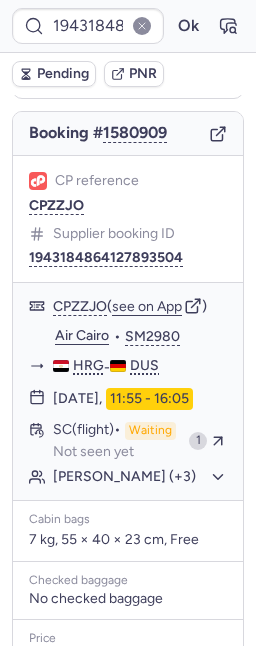 scroll, scrollTop: 485, scrollLeft: 0, axis: vertical 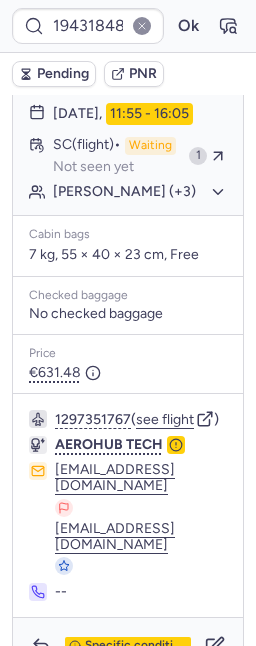 type on "CPQ997" 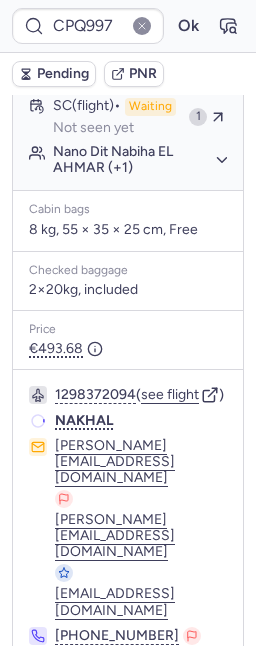scroll, scrollTop: 485, scrollLeft: 0, axis: vertical 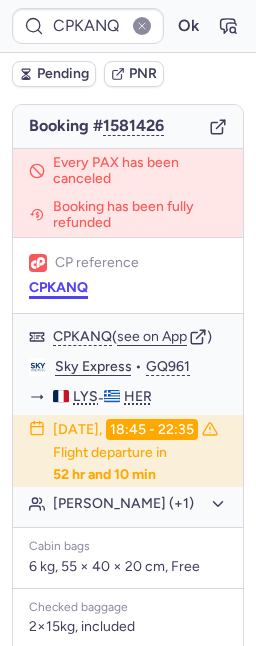 click on "CPKANQ" at bounding box center [58, 288] 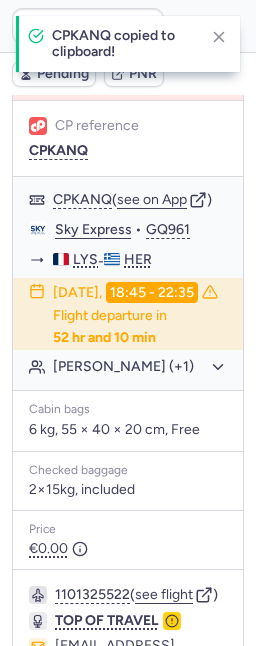 scroll, scrollTop: 491, scrollLeft: 0, axis: vertical 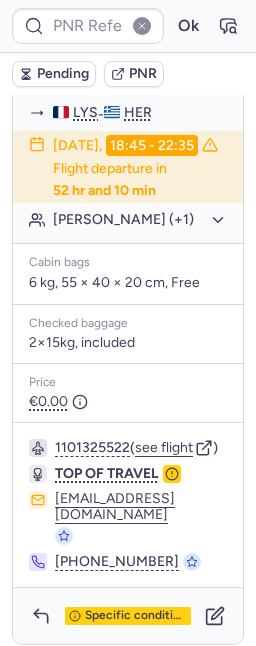 type on "CPBHW5" 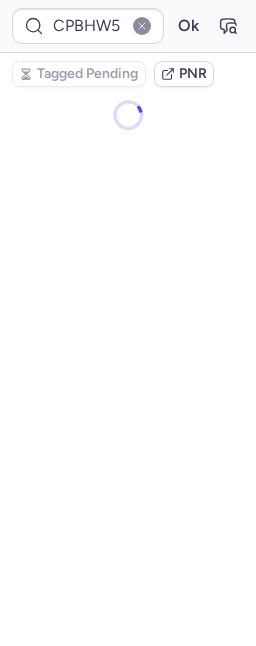 scroll, scrollTop: 0, scrollLeft: 0, axis: both 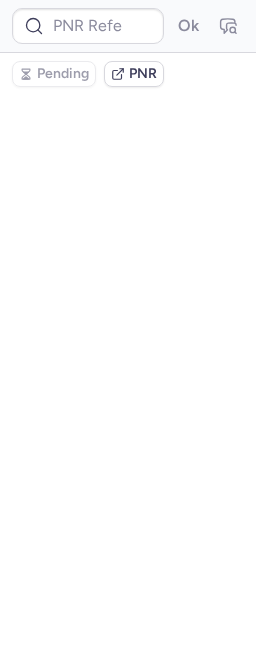 type on "CPQCFV" 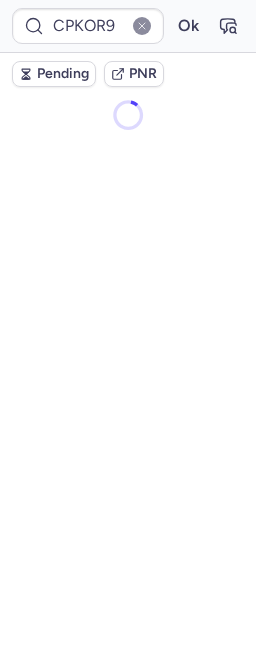 scroll, scrollTop: 0, scrollLeft: 0, axis: both 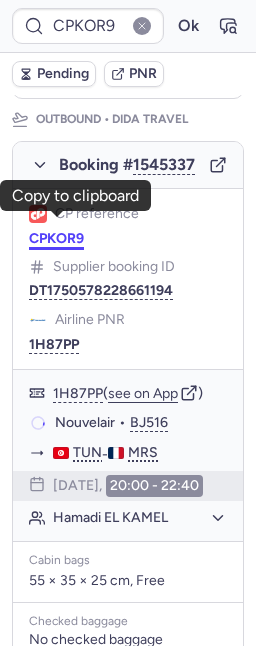 click on "CPKOR9" at bounding box center [56, 239] 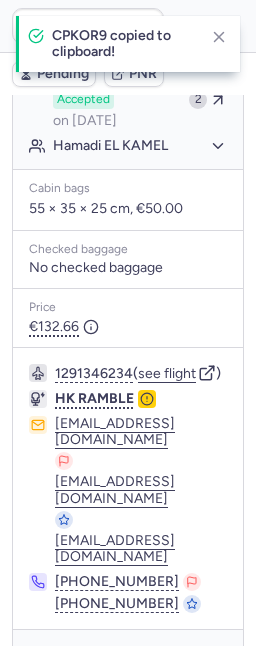 scroll, scrollTop: 1635, scrollLeft: 0, axis: vertical 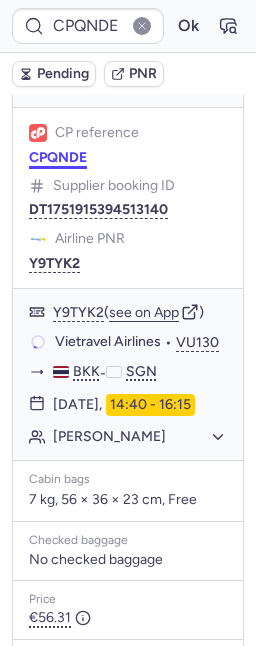 click on "CPQNDE" at bounding box center (58, 158) 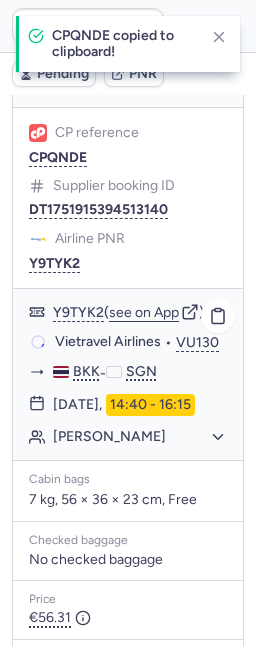 scroll, scrollTop: 372, scrollLeft: 0, axis: vertical 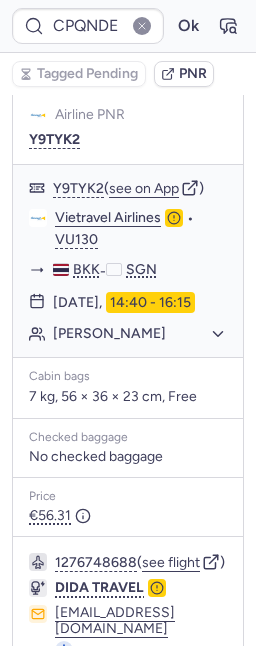 type on "CPOCVB" 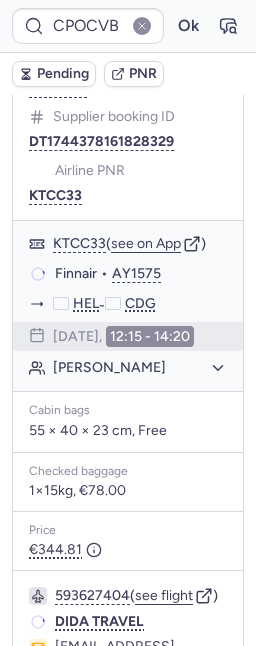 scroll, scrollTop: 372, scrollLeft: 0, axis: vertical 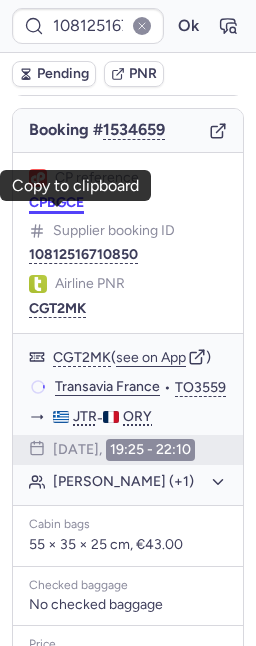 click on "CPBGCE" at bounding box center [56, 203] 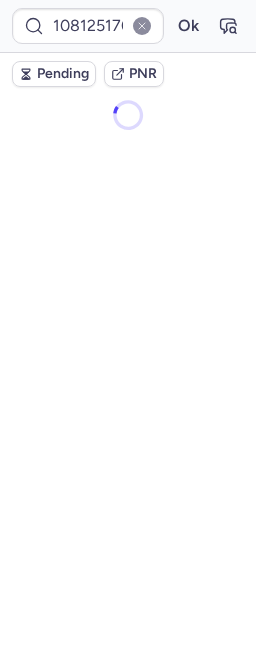 scroll, scrollTop: 0, scrollLeft: 0, axis: both 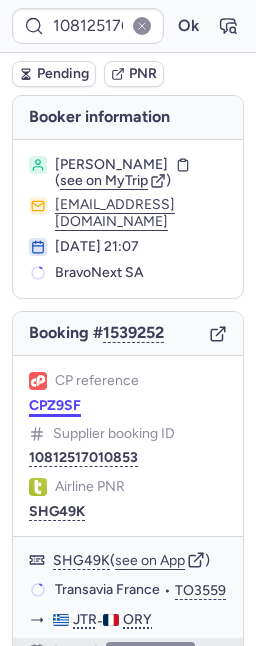 click on "CPZ9SF" at bounding box center (55, 406) 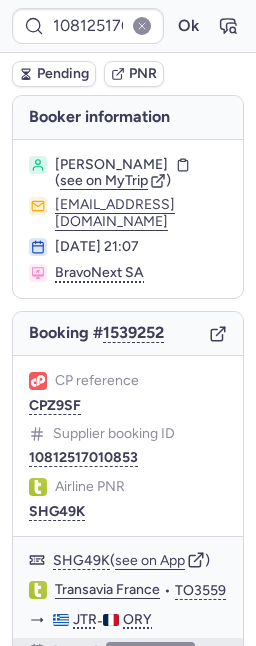 type on "CPAJAW" 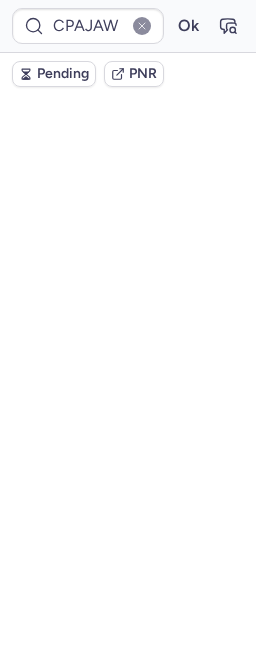 scroll, scrollTop: 0, scrollLeft: 0, axis: both 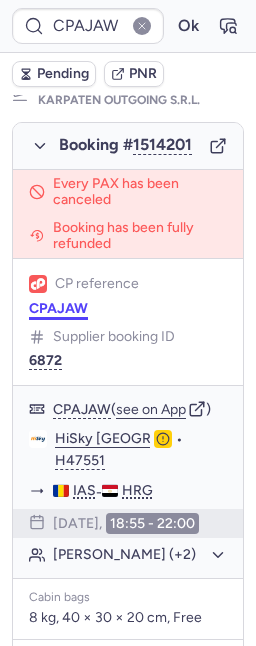 click on "CPAJAW" at bounding box center [58, 309] 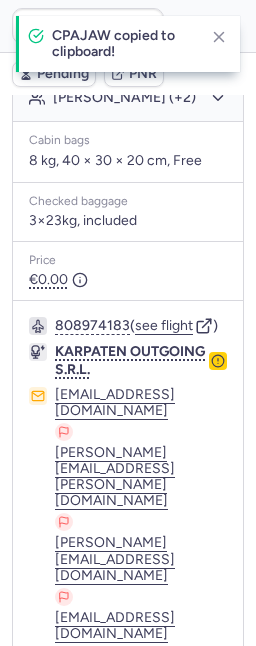 scroll, scrollTop: 846, scrollLeft: 0, axis: vertical 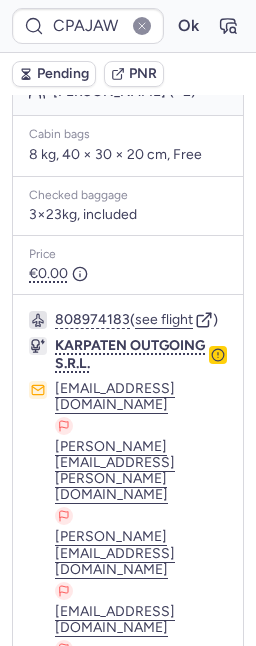 type on "CP7I29" 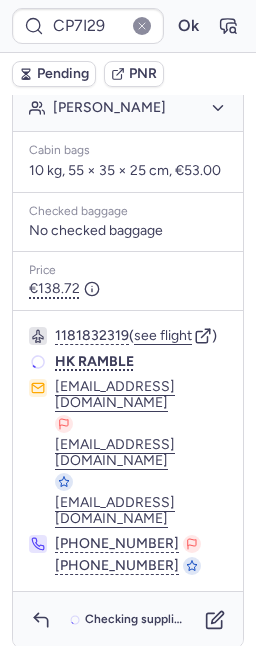 scroll, scrollTop: 577, scrollLeft: 0, axis: vertical 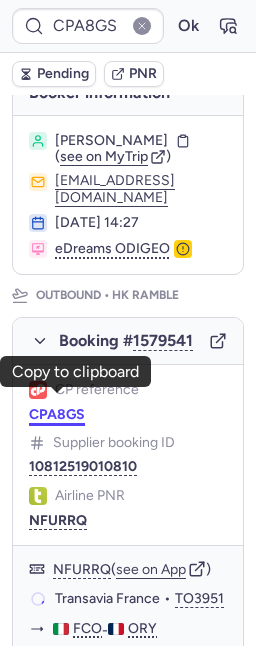 click on "CPA8GS" at bounding box center (57, 415) 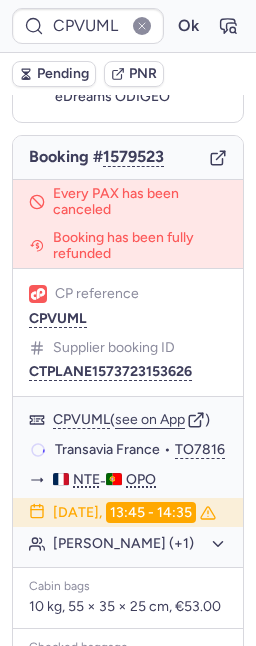 scroll, scrollTop: 24, scrollLeft: 0, axis: vertical 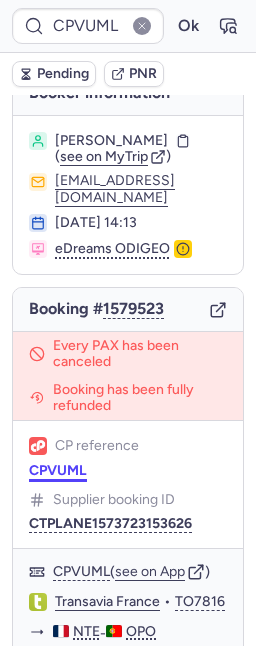 click on "CPVUML" at bounding box center (58, 471) 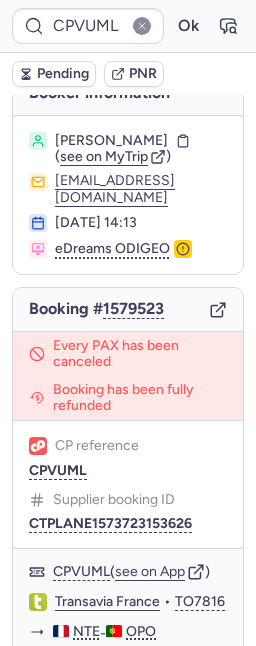 type on "CPFNVD" 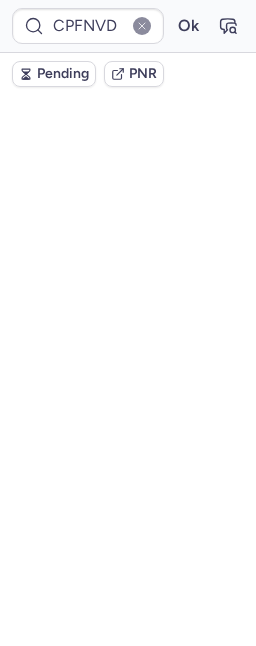 scroll, scrollTop: 64, scrollLeft: 0, axis: vertical 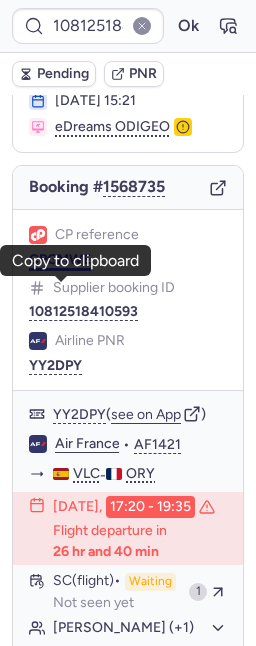 click on "CPGMWE" at bounding box center [60, 260] 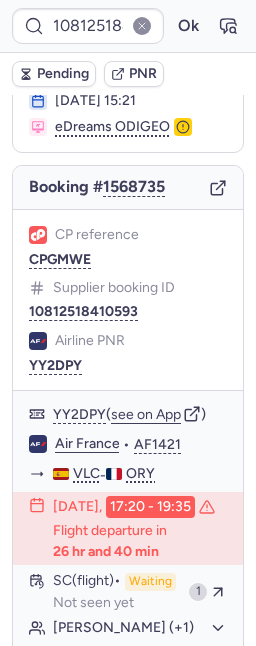 type on "CPHY49" 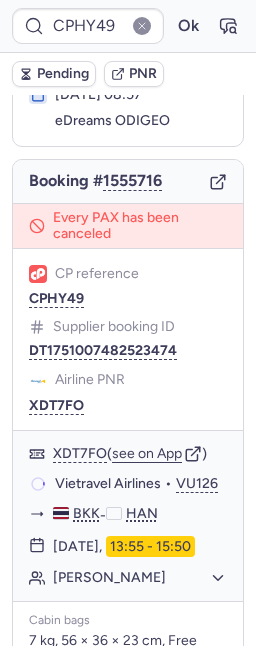 scroll, scrollTop: 146, scrollLeft: 0, axis: vertical 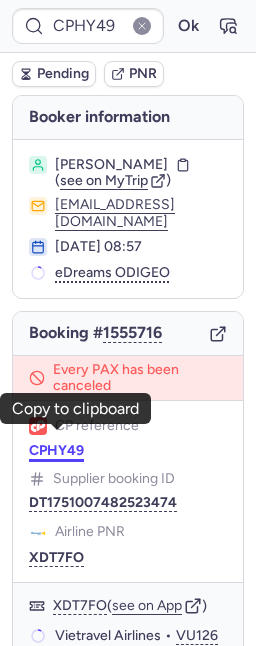 click on "CPHY49" at bounding box center (56, 451) 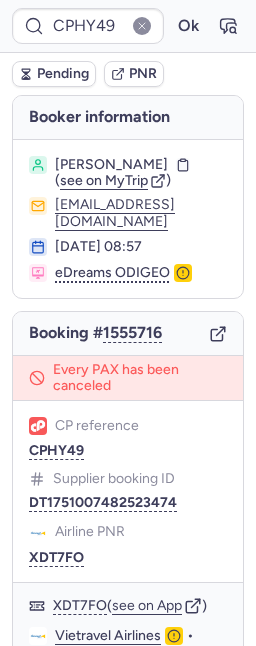 type on "CPSJ2W" 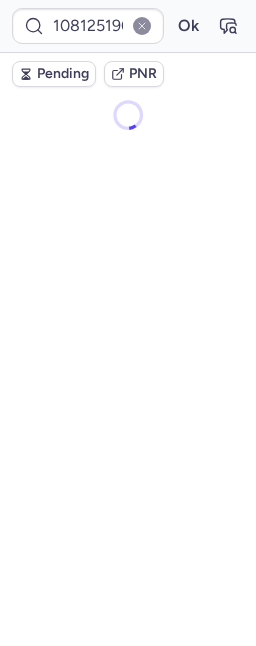 scroll, scrollTop: 0, scrollLeft: 0, axis: both 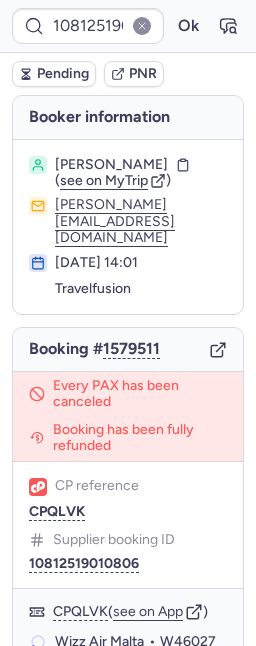 type on "CPY656" 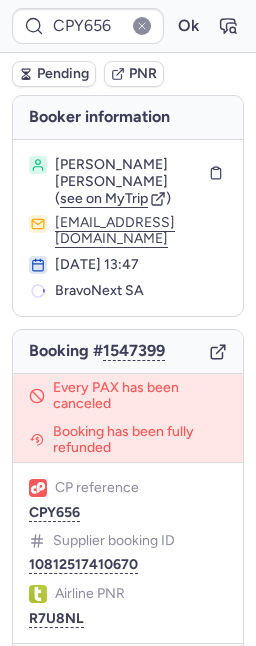 type 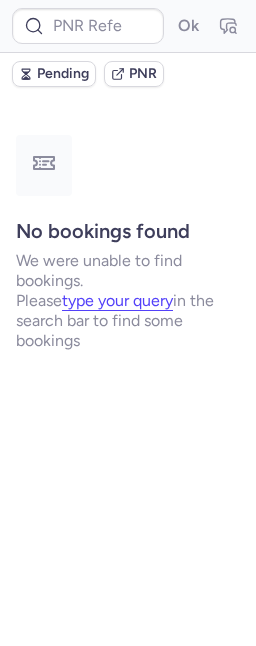 scroll, scrollTop: 0, scrollLeft: 0, axis: both 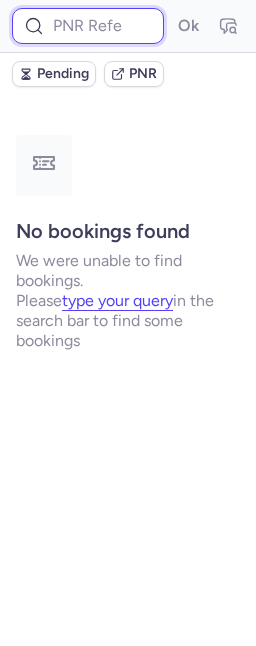 click at bounding box center [88, 26] 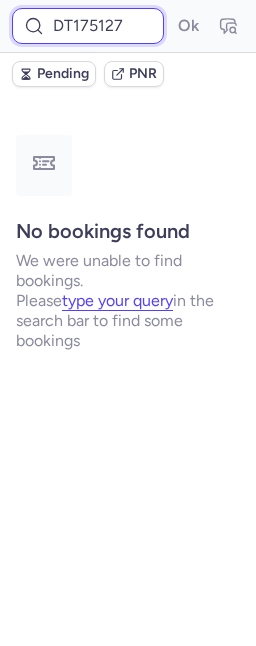 scroll, scrollTop: 0, scrollLeft: 90, axis: horizontal 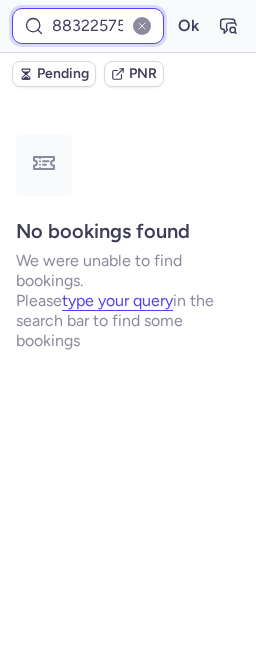 type on "DT1751278288322575" 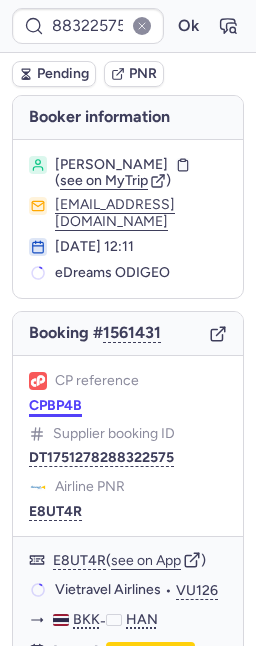 click on "CPBP4B" at bounding box center [55, 406] 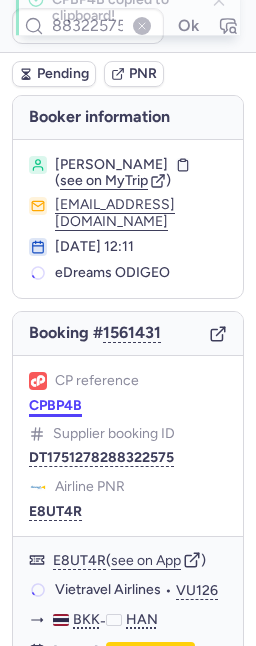 scroll, scrollTop: 0, scrollLeft: 0, axis: both 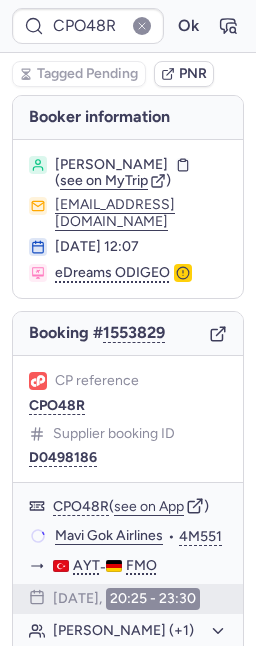 type on "CPCUMU" 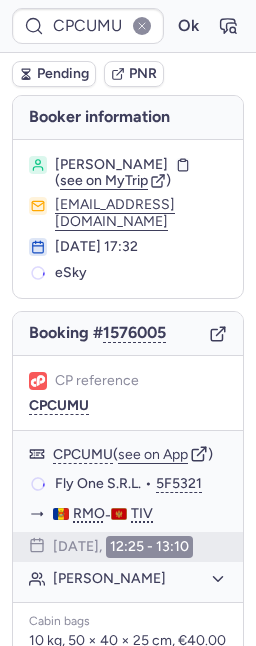 scroll, scrollTop: 0, scrollLeft: 0, axis: both 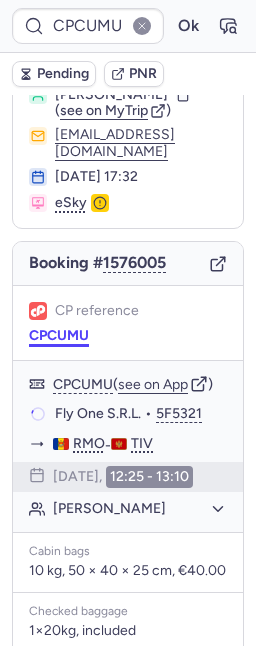 click on "CPCUMU" at bounding box center [59, 336] 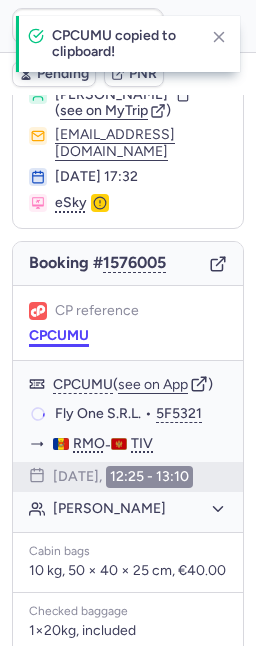 scroll, scrollTop: 485, scrollLeft: 0, axis: vertical 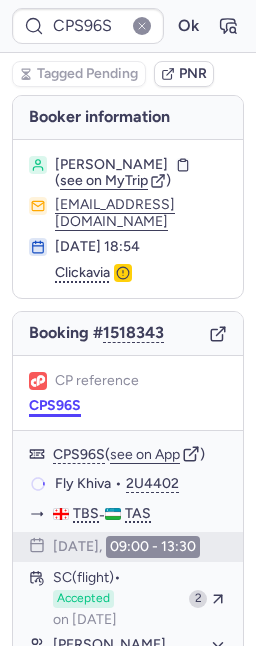 click on "CPS96S" at bounding box center [55, 406] 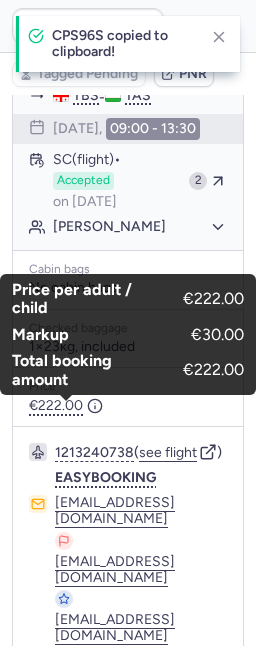 scroll, scrollTop: 460, scrollLeft: 0, axis: vertical 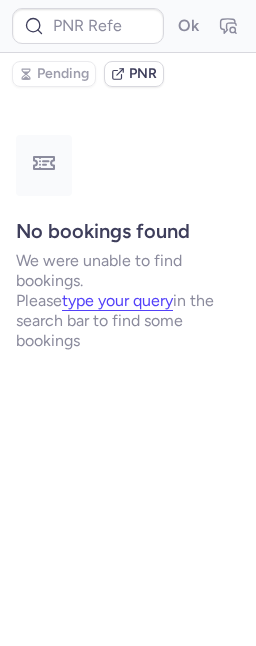 type on "CPA7CE" 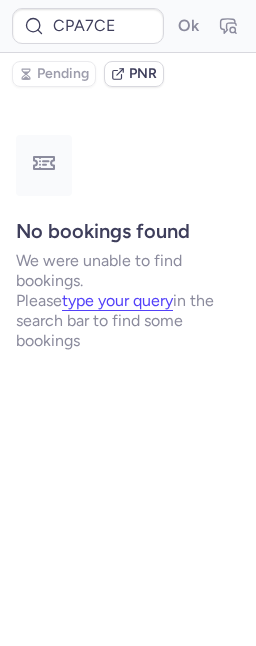 scroll, scrollTop: 0, scrollLeft: 0, axis: both 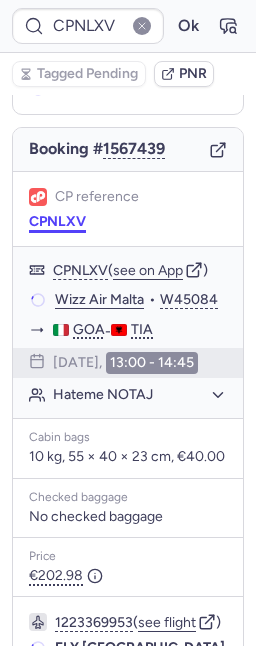 click on "CPNLXV" at bounding box center [57, 222] 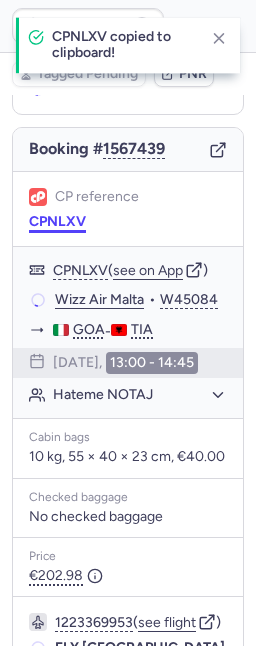 scroll, scrollTop: 364, scrollLeft: 0, axis: vertical 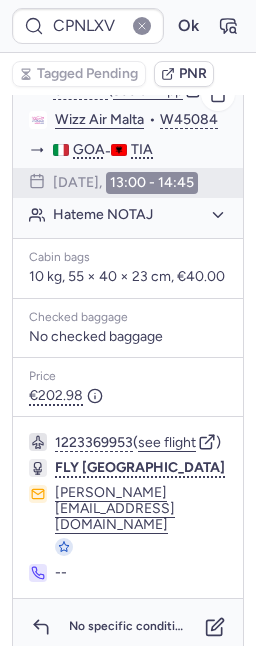 type on "CPP9ES" 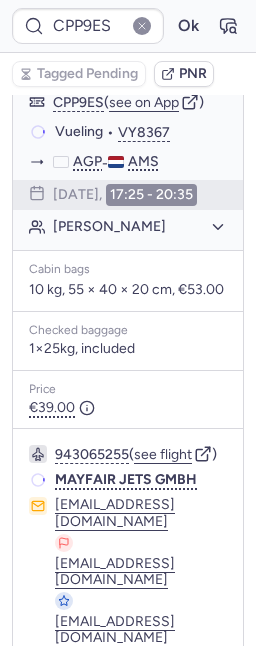 scroll, scrollTop: 364, scrollLeft: 0, axis: vertical 